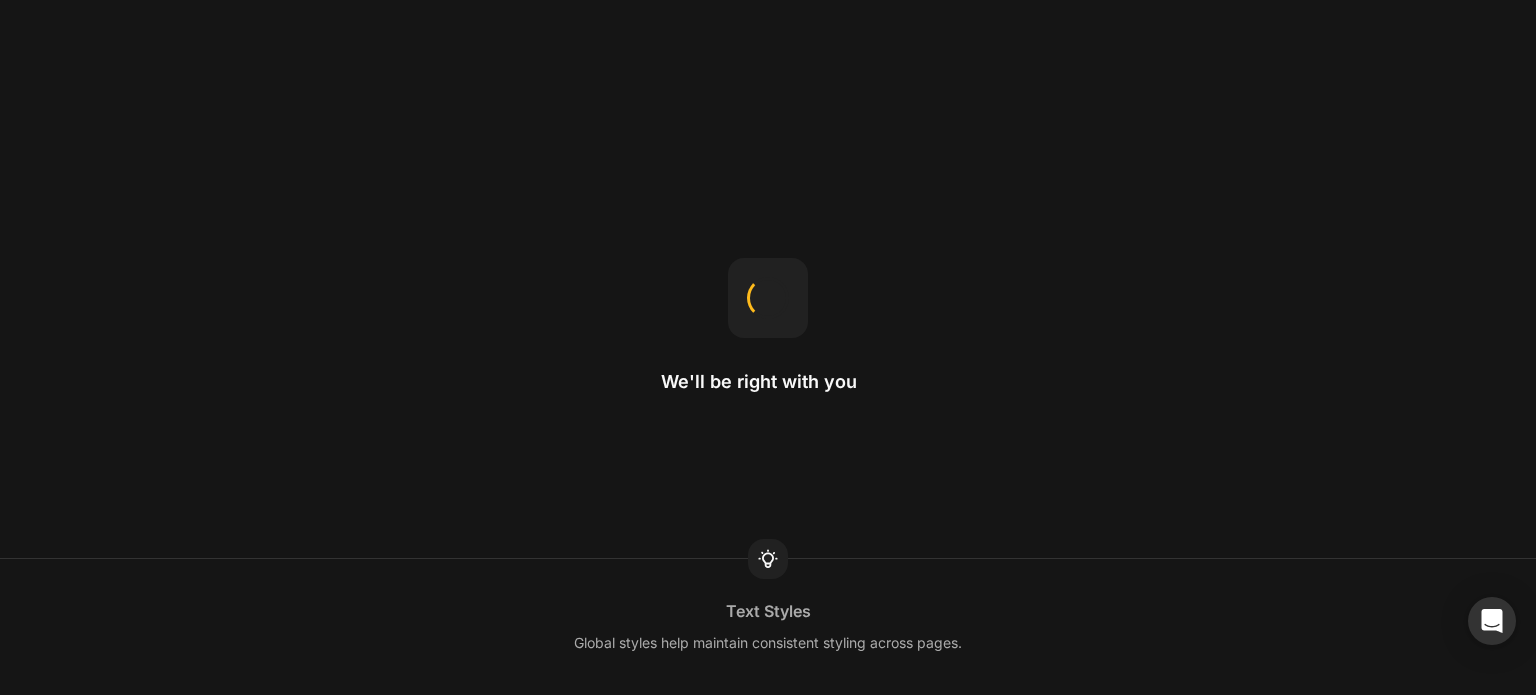 scroll, scrollTop: 0, scrollLeft: 0, axis: both 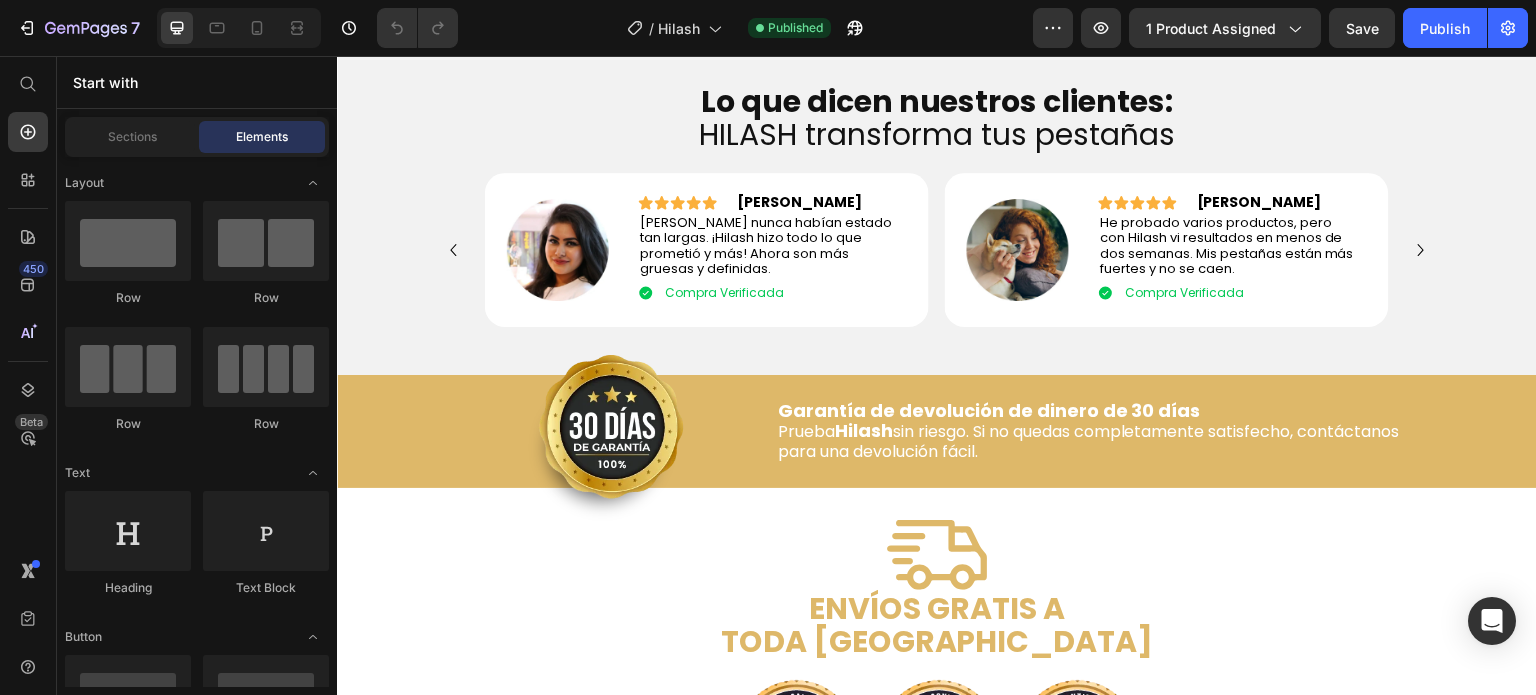 click at bounding box center (937, -144) 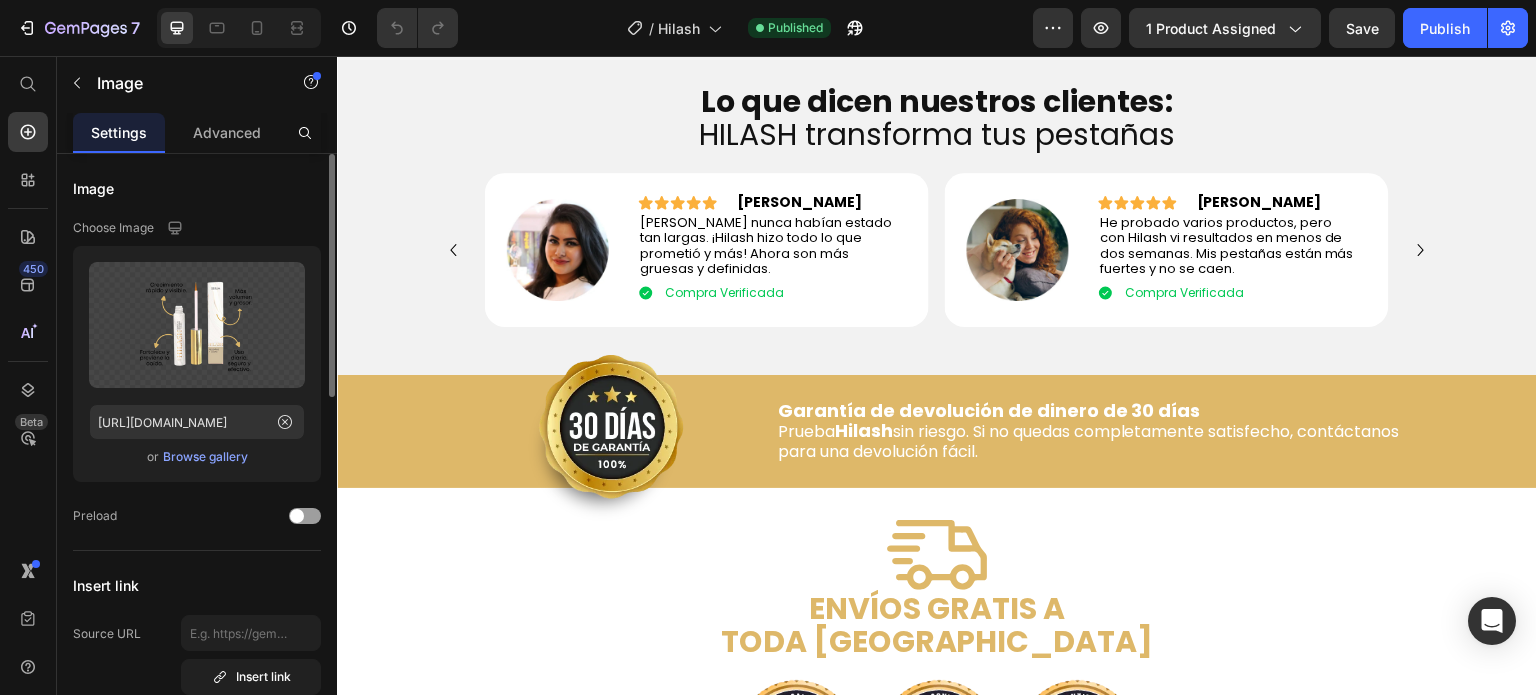 click on "Browse gallery" at bounding box center (205, 457) 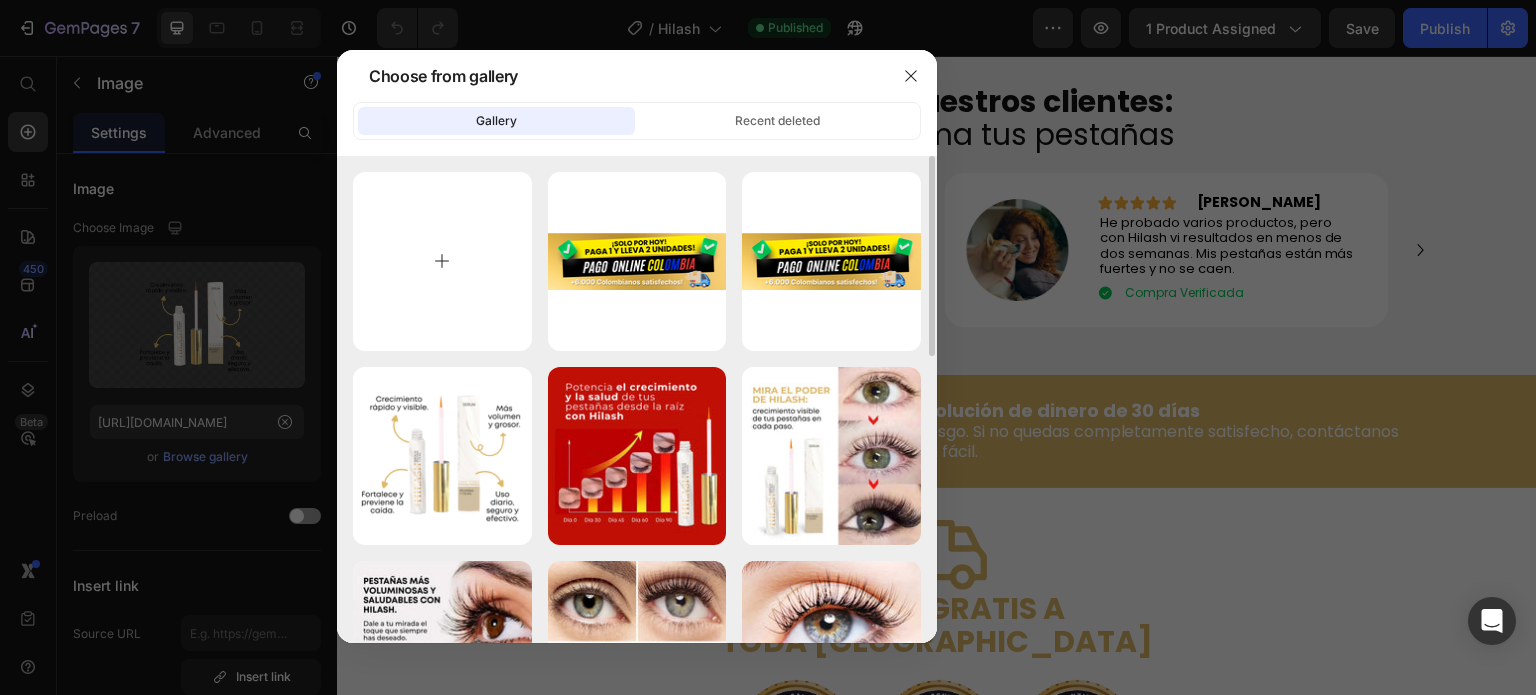 click at bounding box center [442, 261] 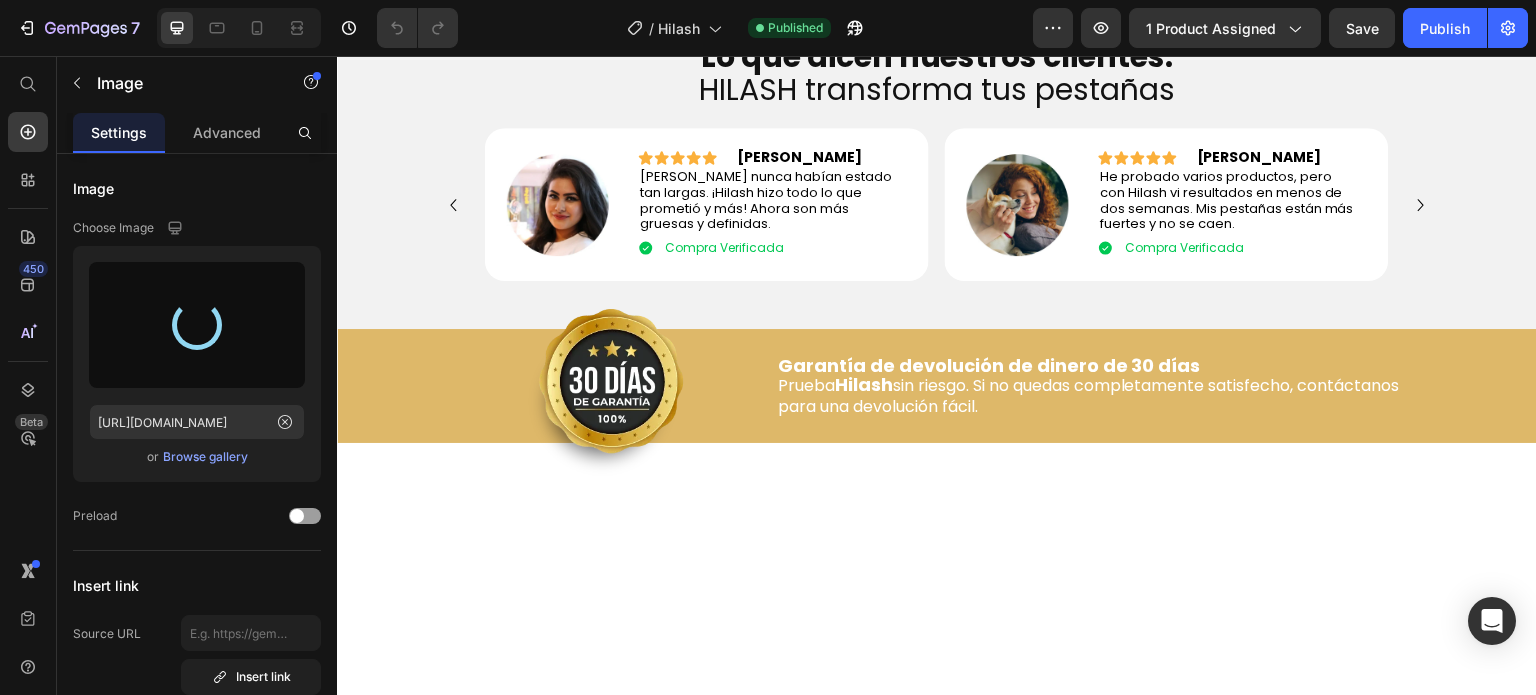 scroll, scrollTop: 3300, scrollLeft: 0, axis: vertical 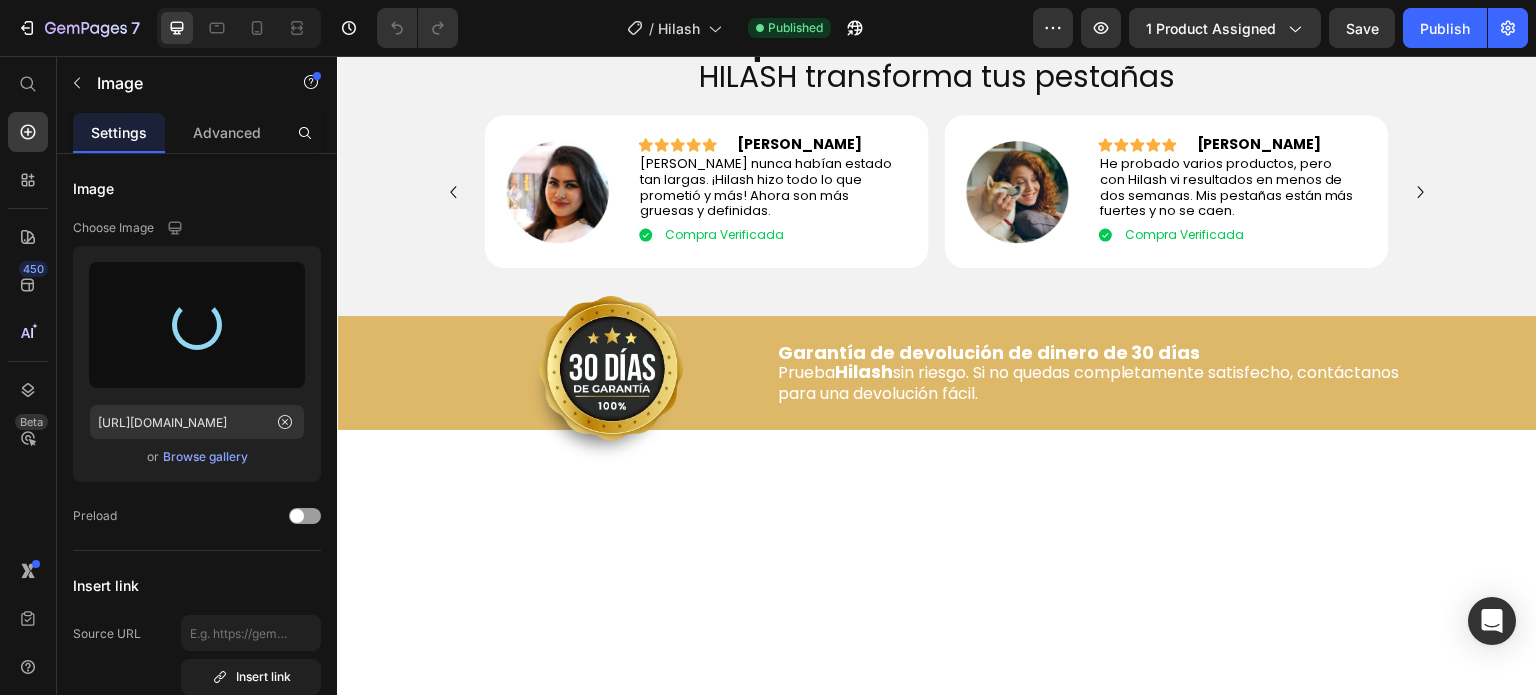 type on "[URL][DOMAIN_NAME]" 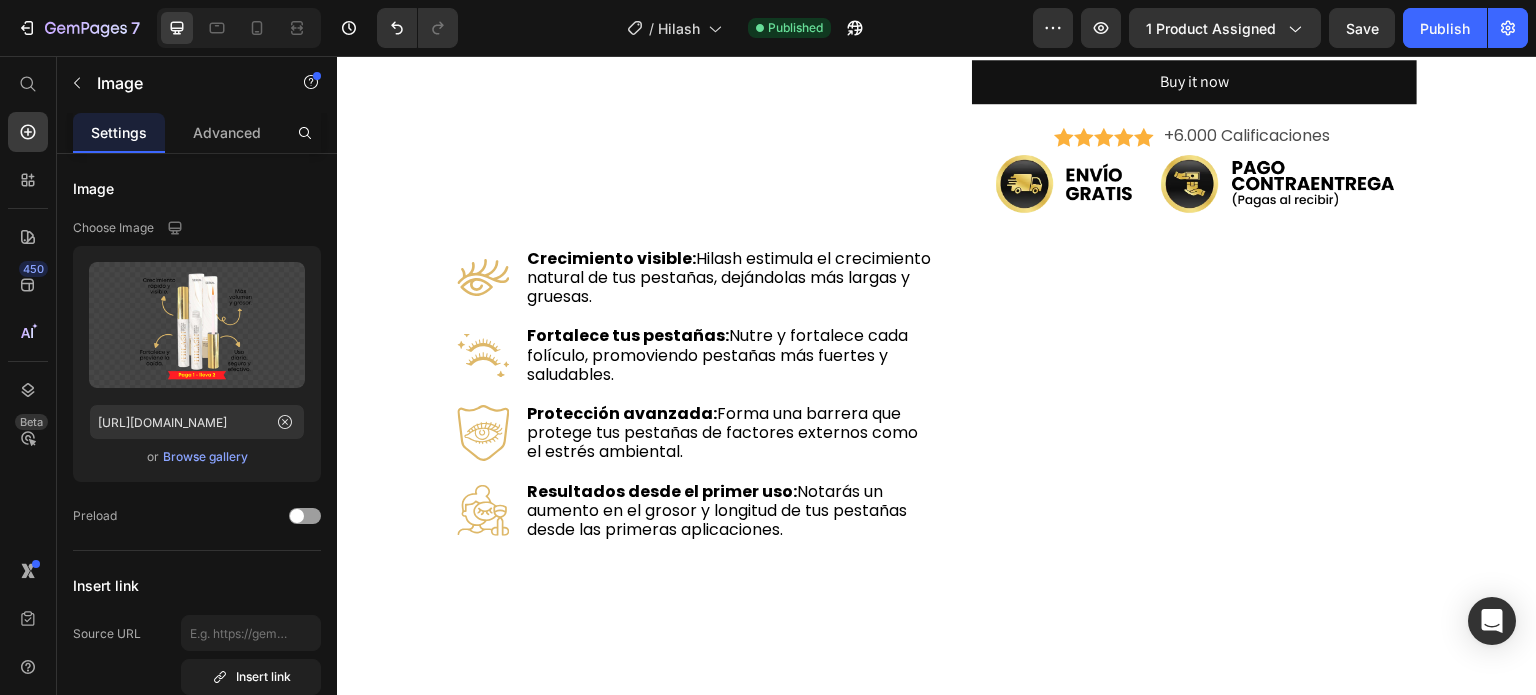 scroll, scrollTop: 400, scrollLeft: 0, axis: vertical 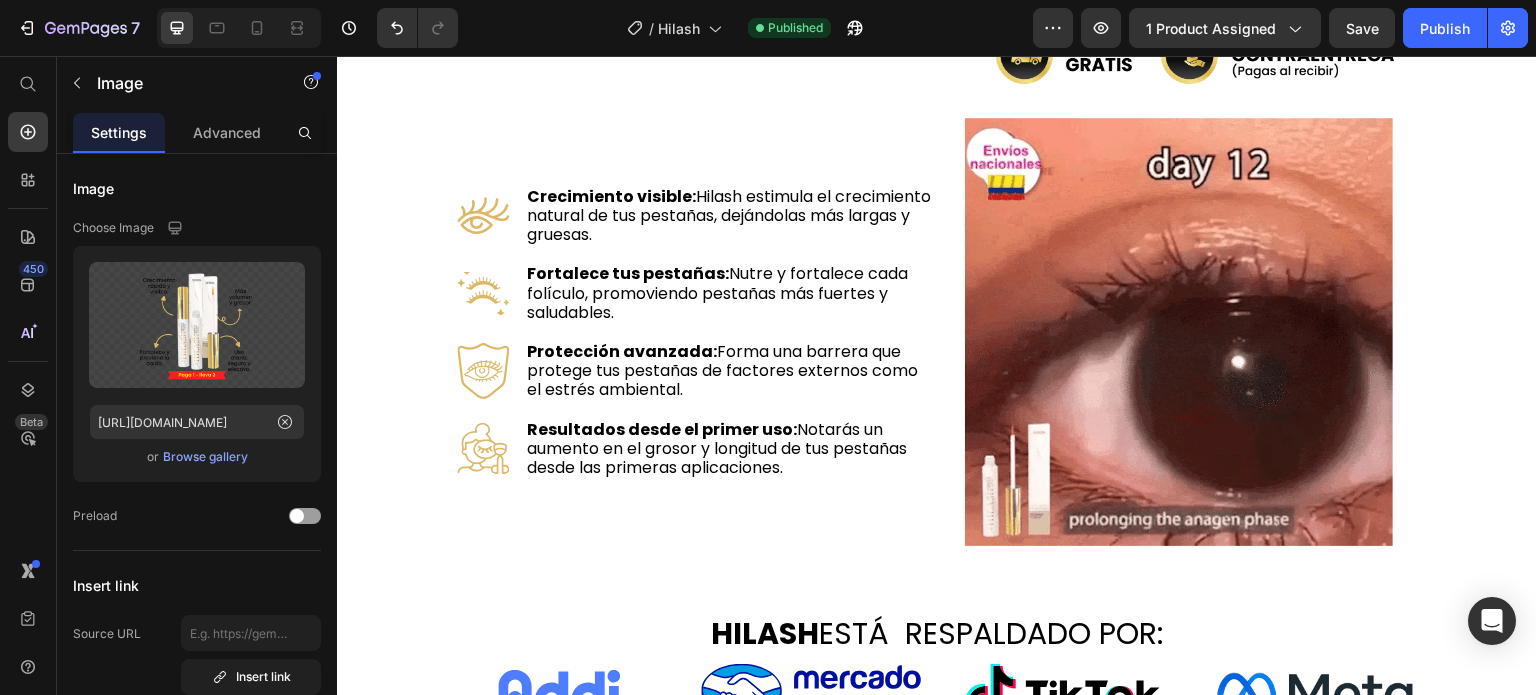 click at bounding box center [679, -109] 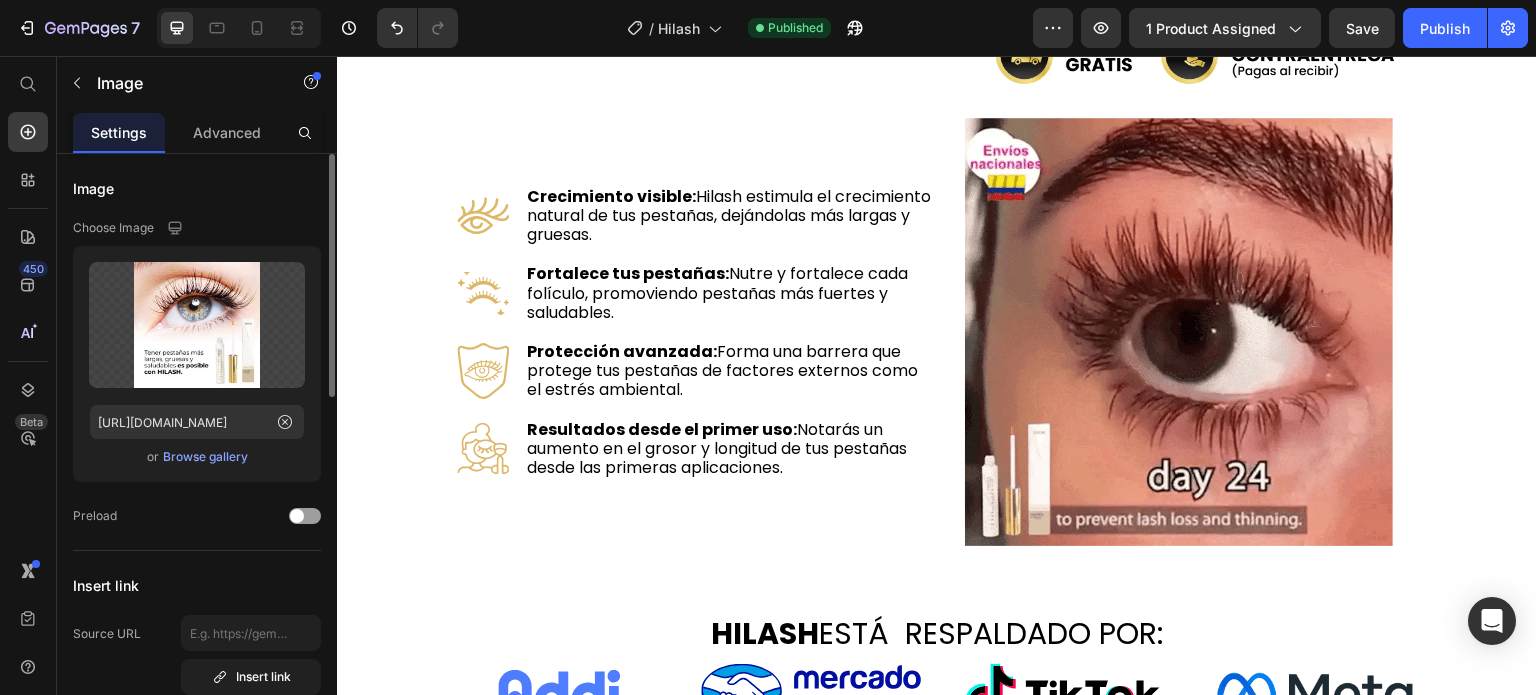 click on "Browse gallery" at bounding box center [205, 457] 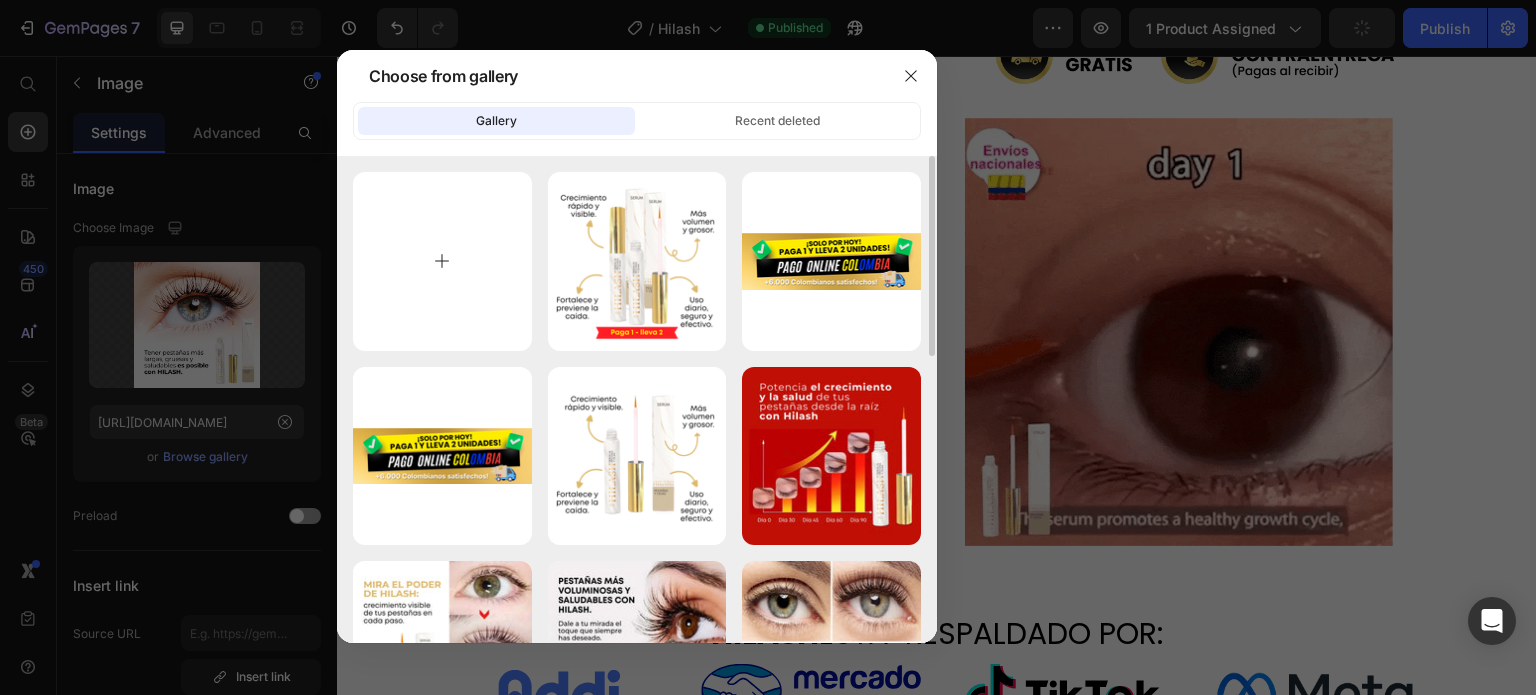 click at bounding box center (442, 261) 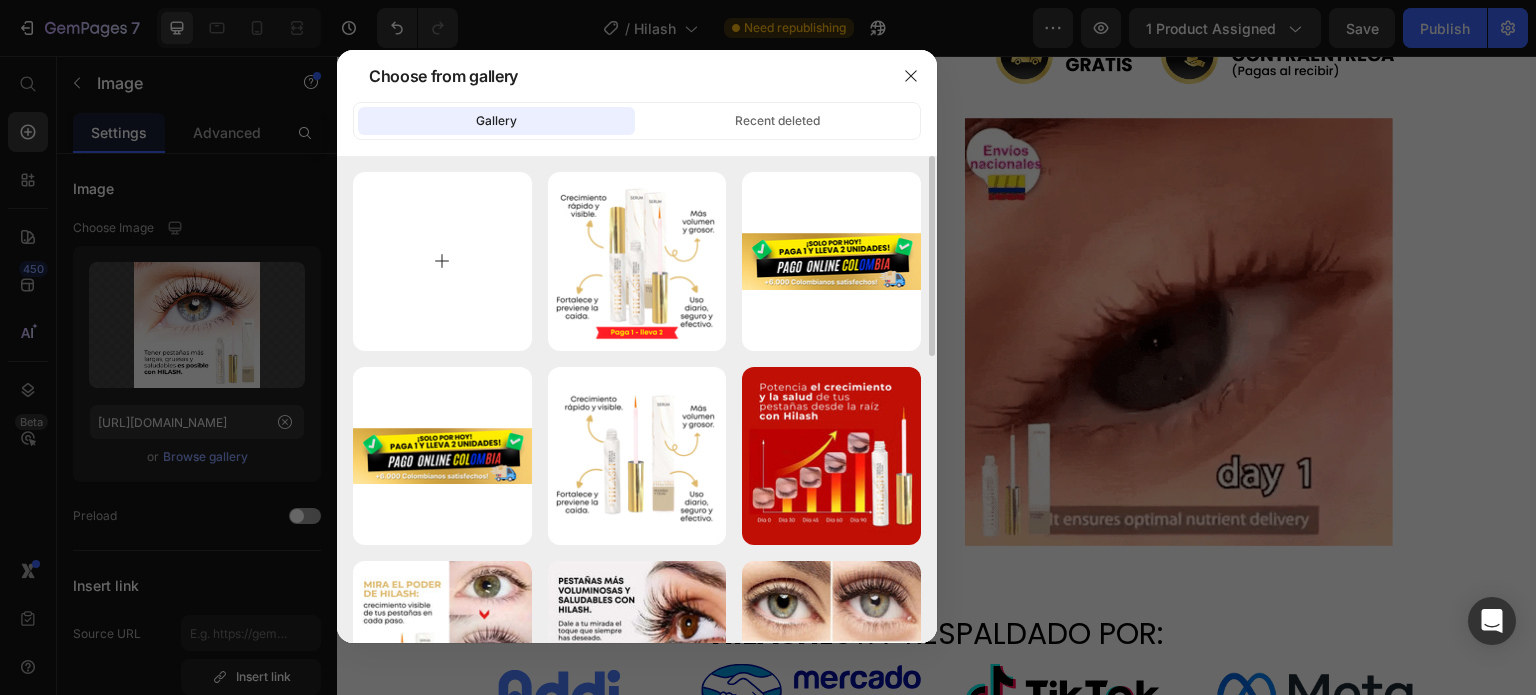 type on "C:\fakepath\Banner-Hilash001.png" 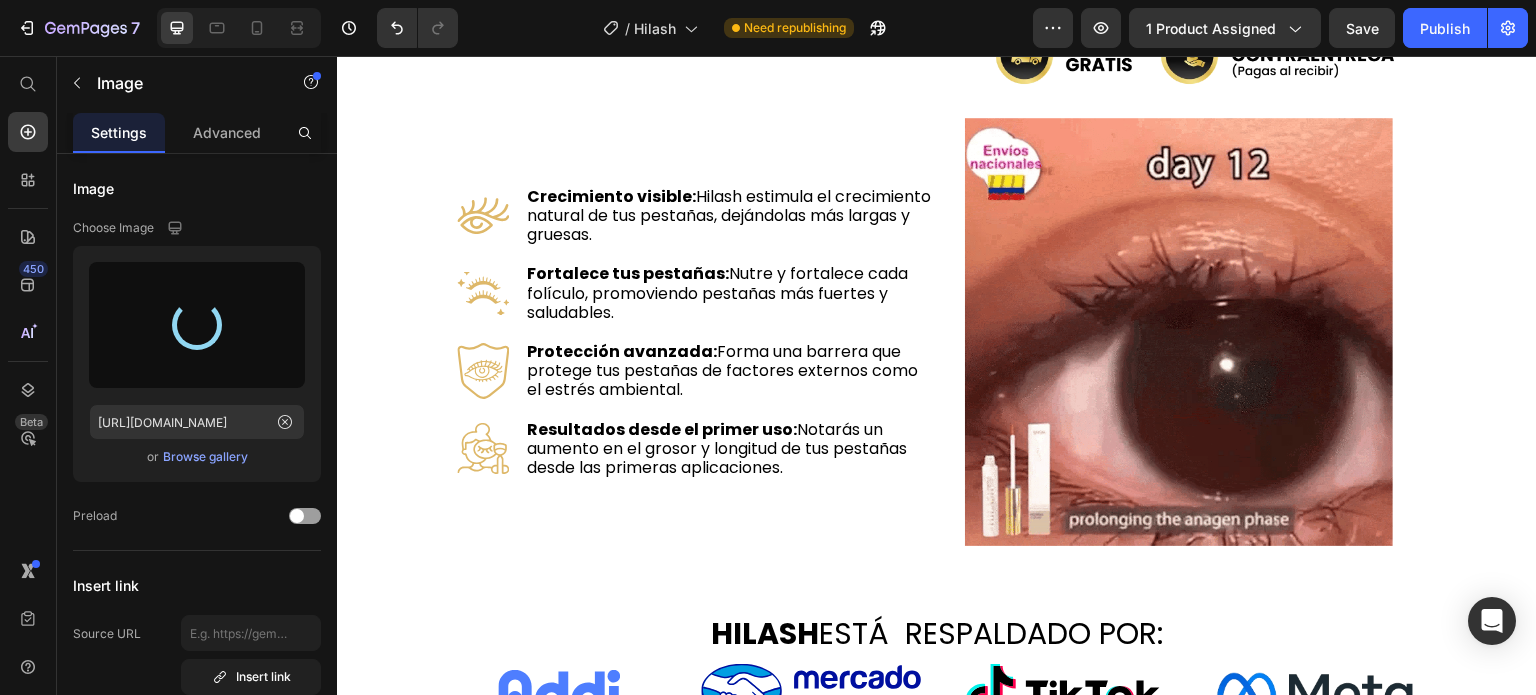 scroll, scrollTop: 300, scrollLeft: 0, axis: vertical 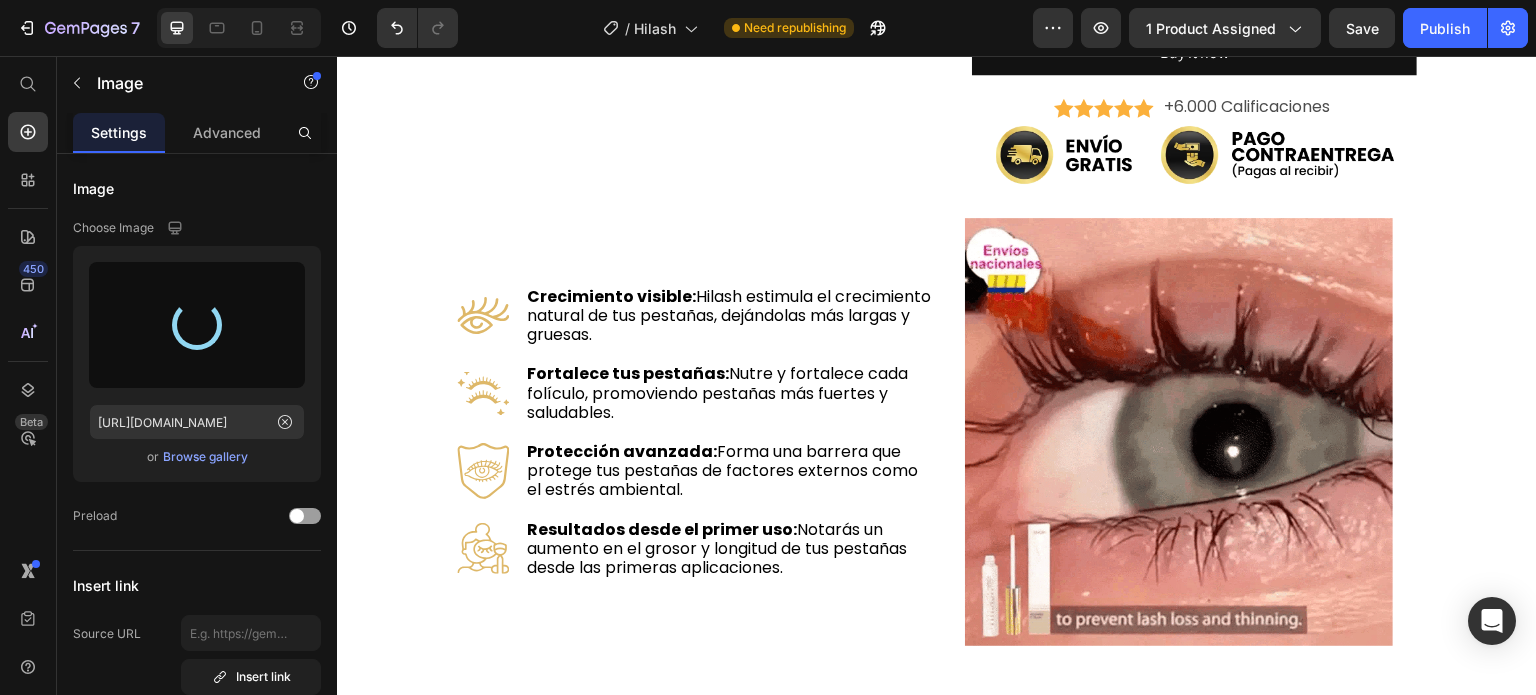 type on "[URL][DOMAIN_NAME]" 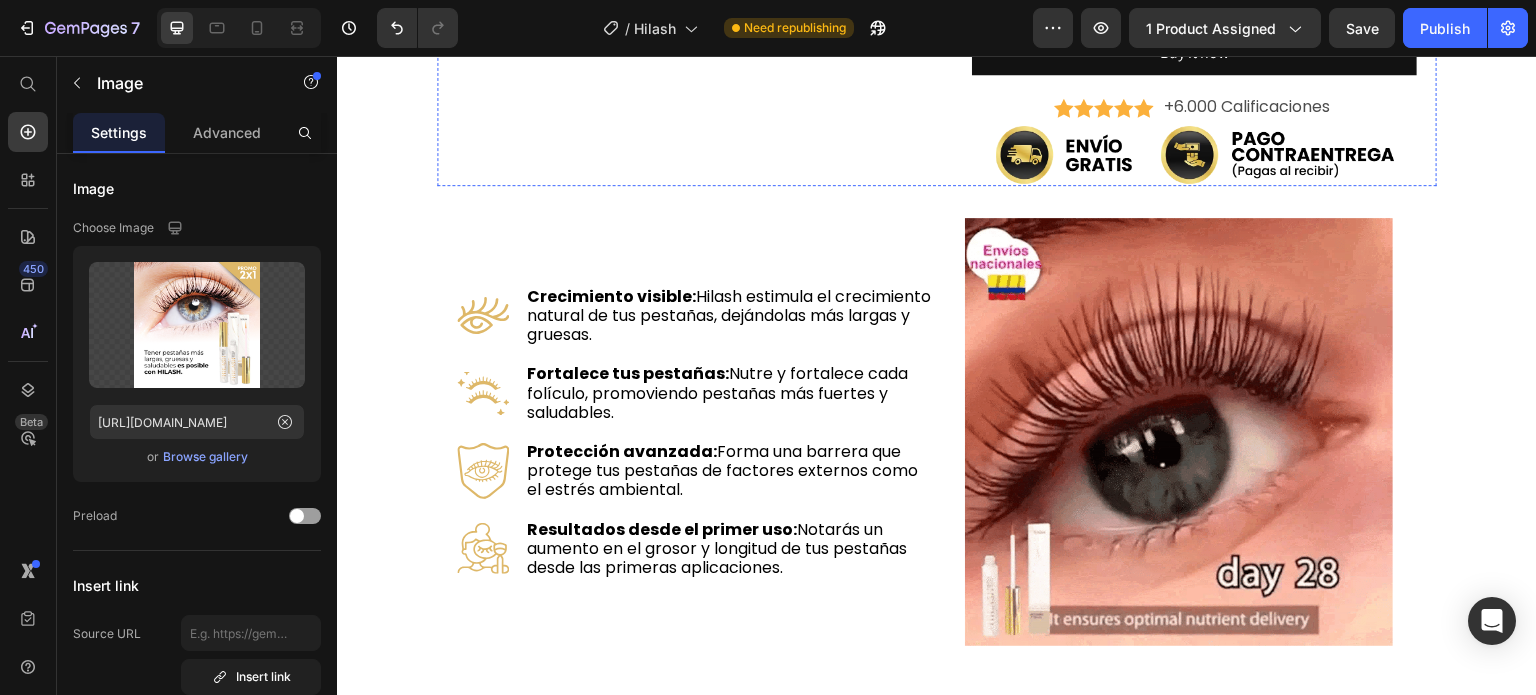 click at bounding box center [680, -31] 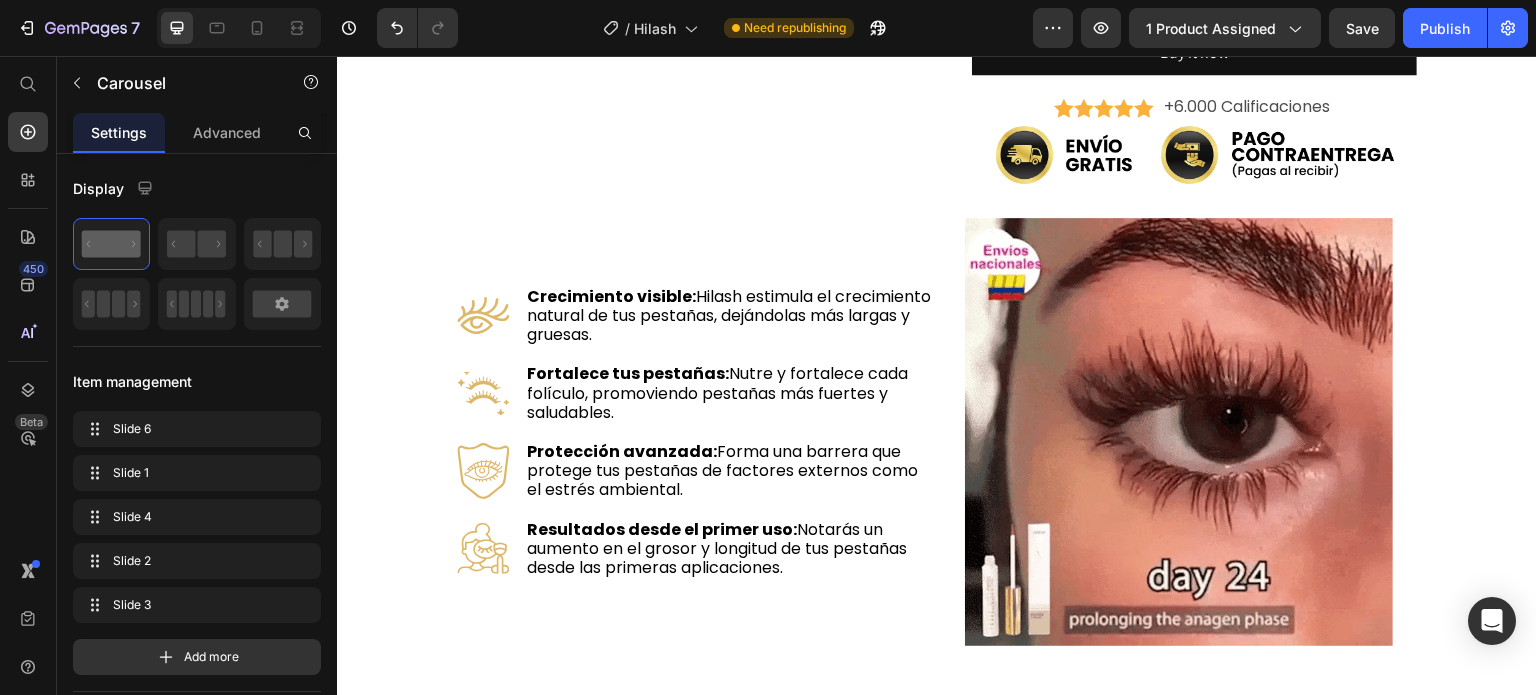 click at bounding box center [700, -31] 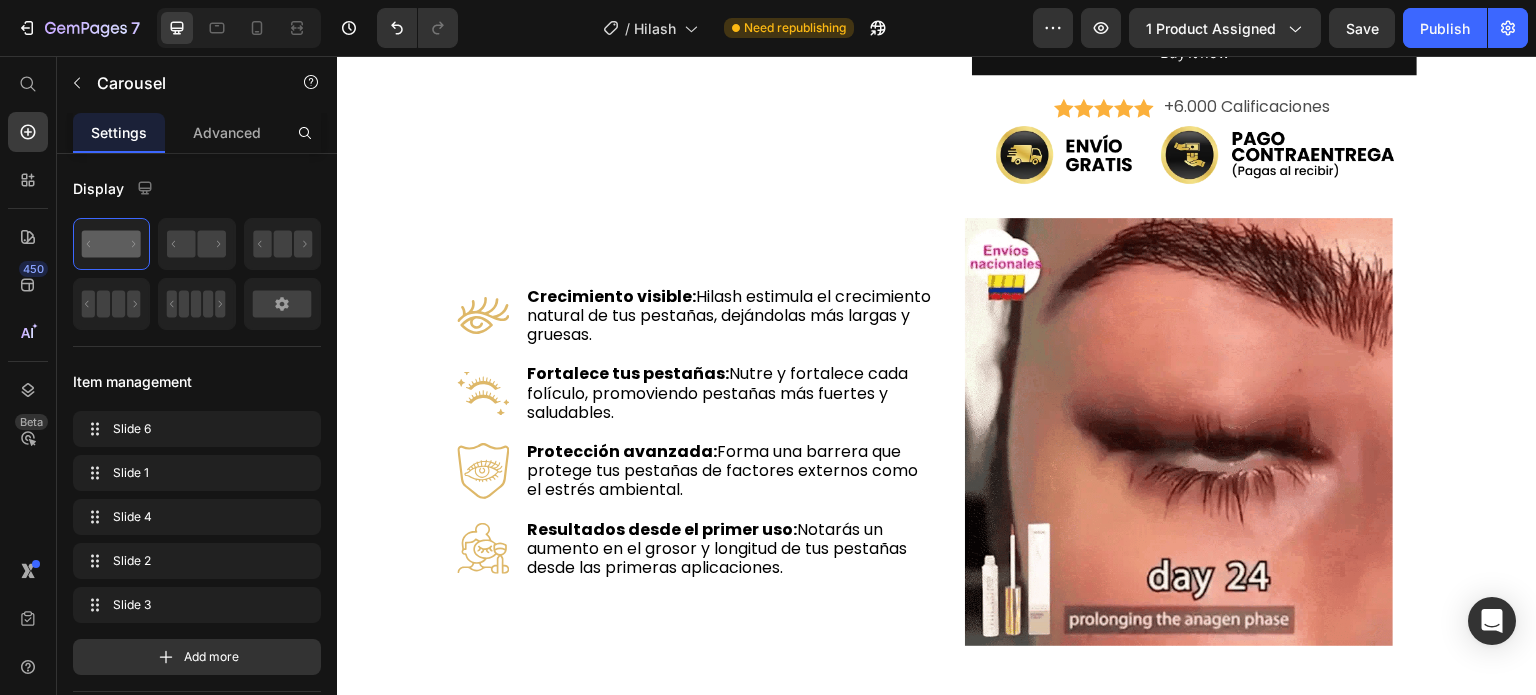 click at bounding box center [679, -9] 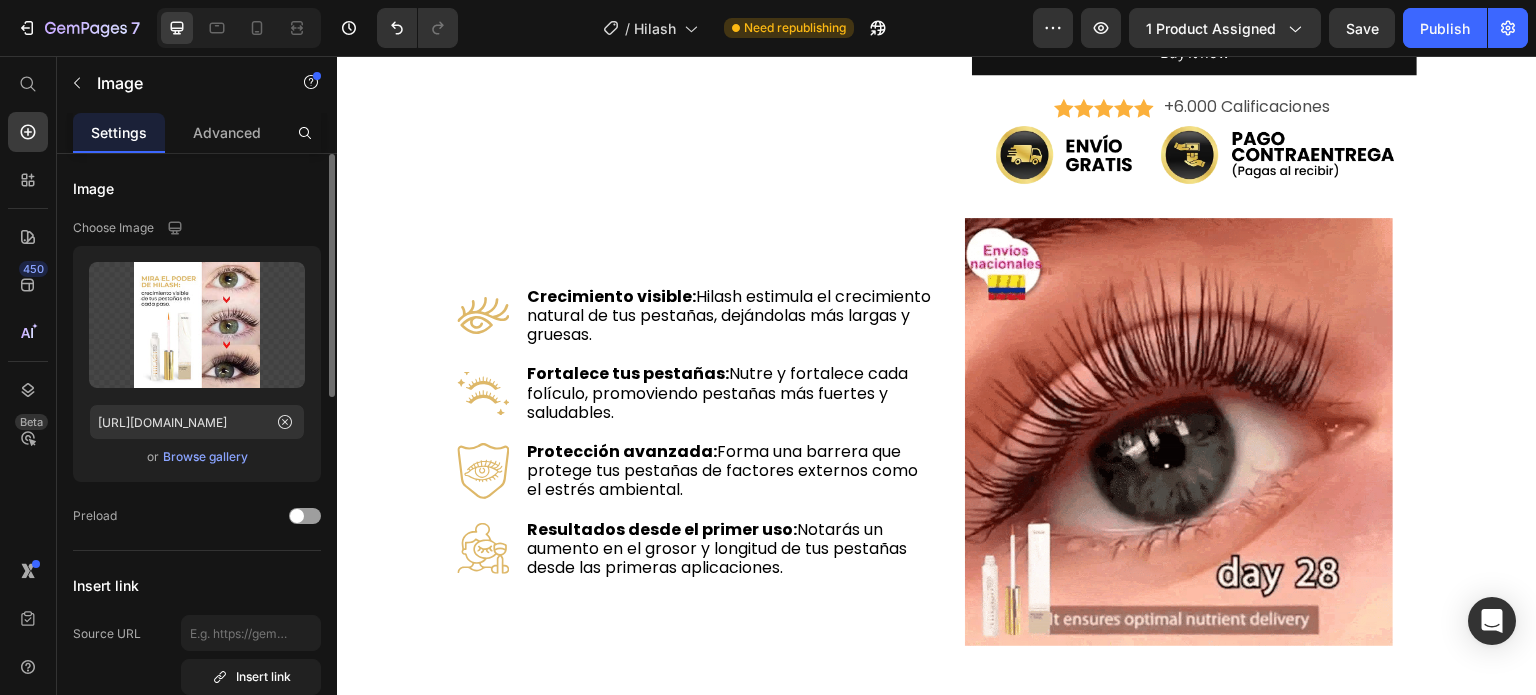 click on "Browse gallery" at bounding box center [205, 457] 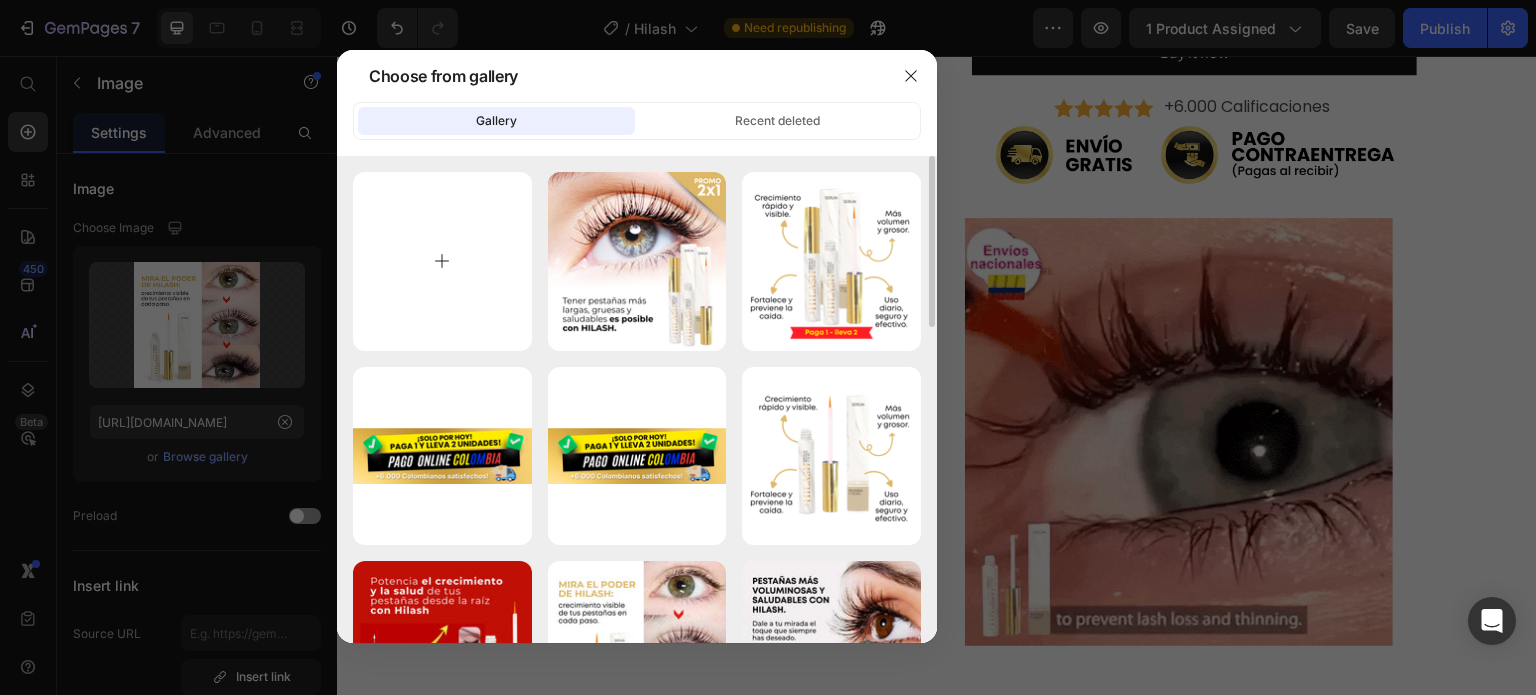 click at bounding box center (442, 261) 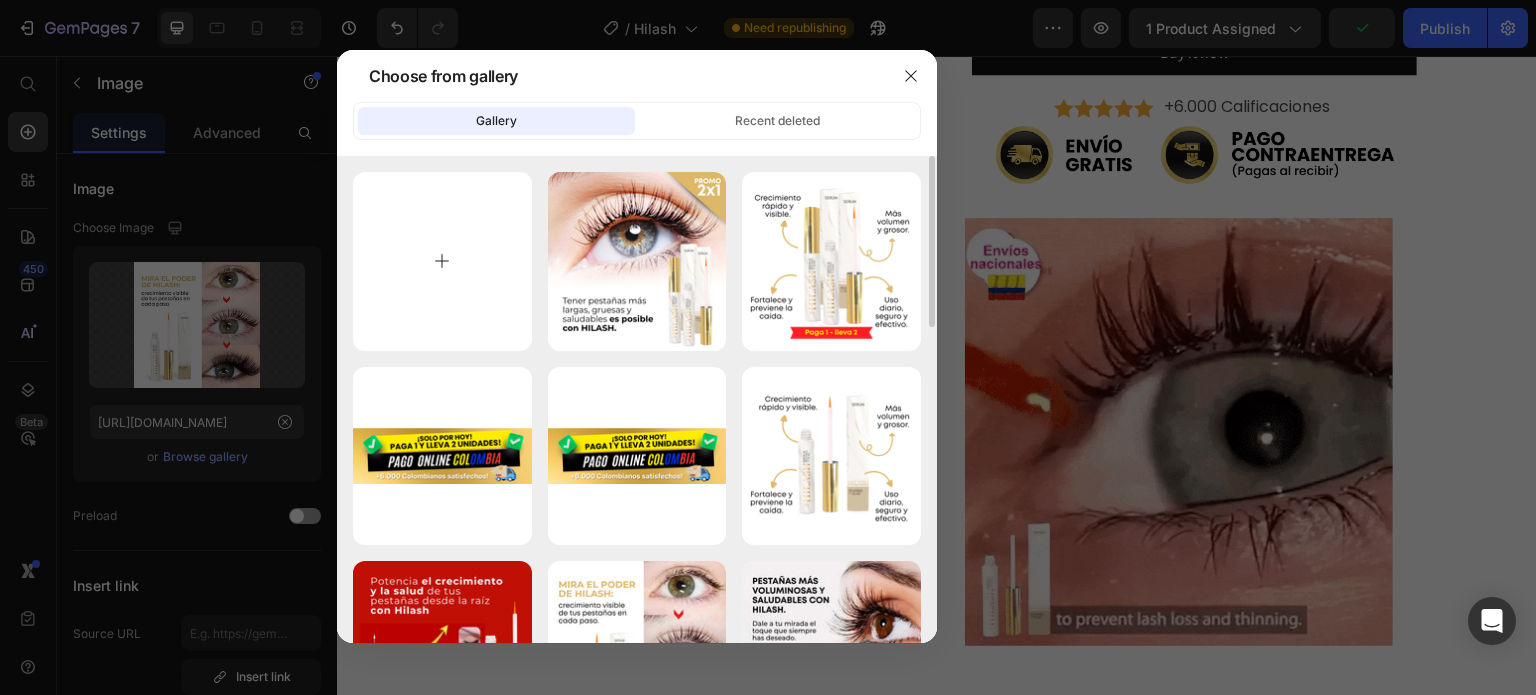 type on "C:\fakepath\Banner-Hilash002.png" 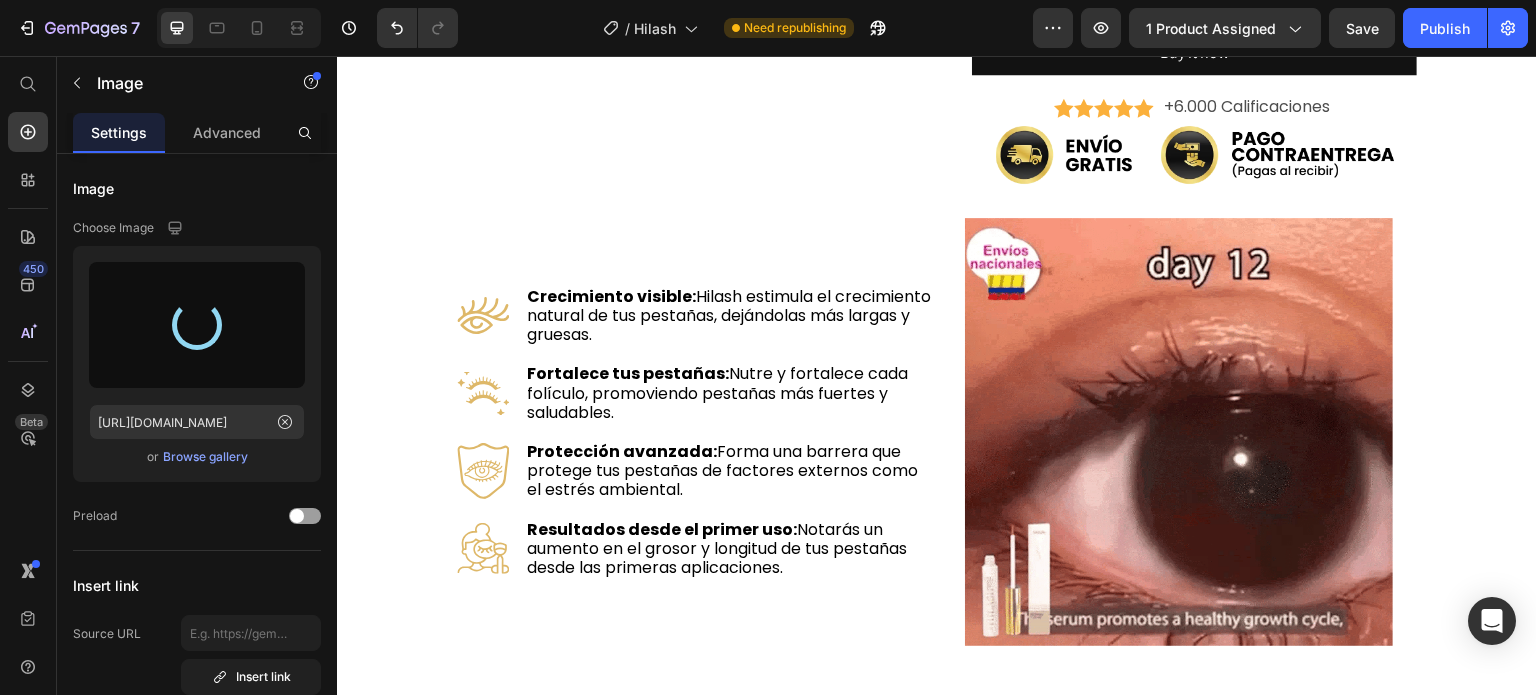 type on "[URL][DOMAIN_NAME]" 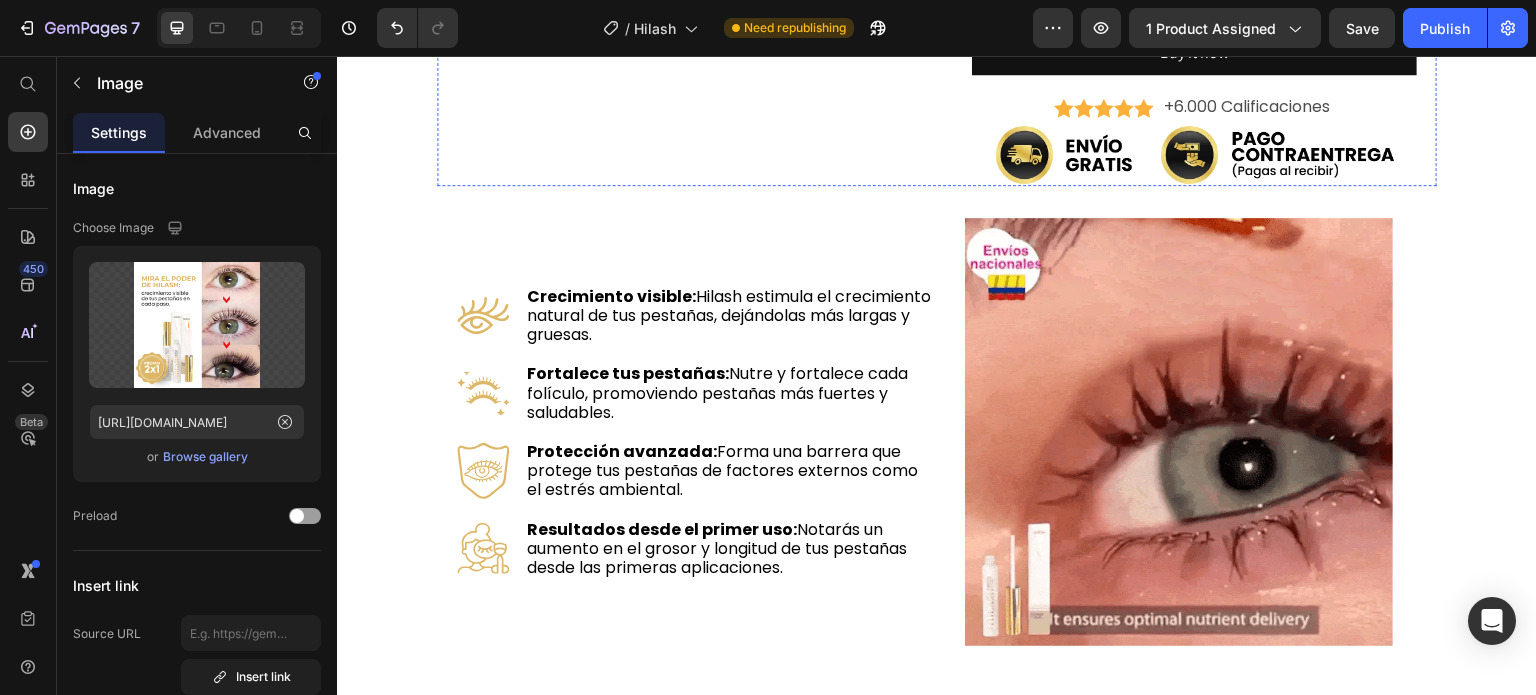 click at bounding box center [720, -31] 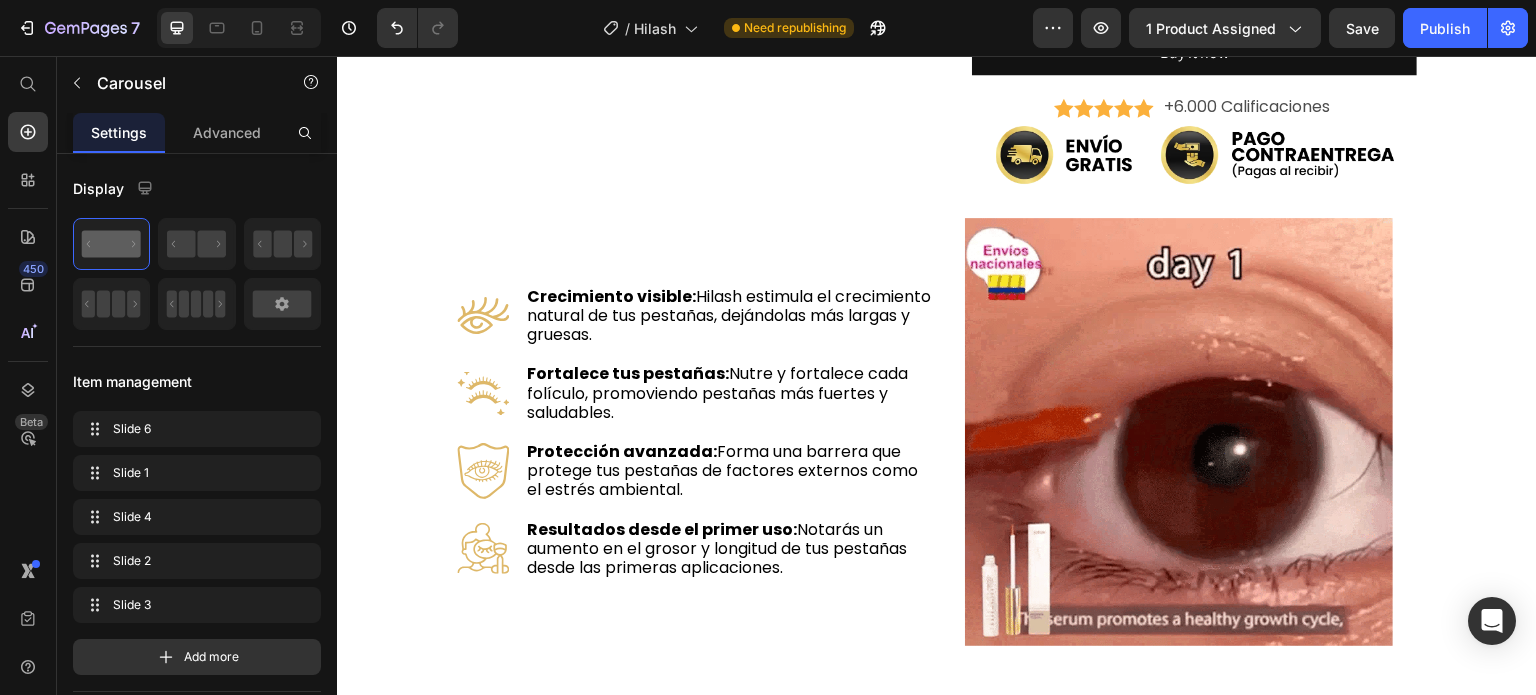 click at bounding box center (679, -9) 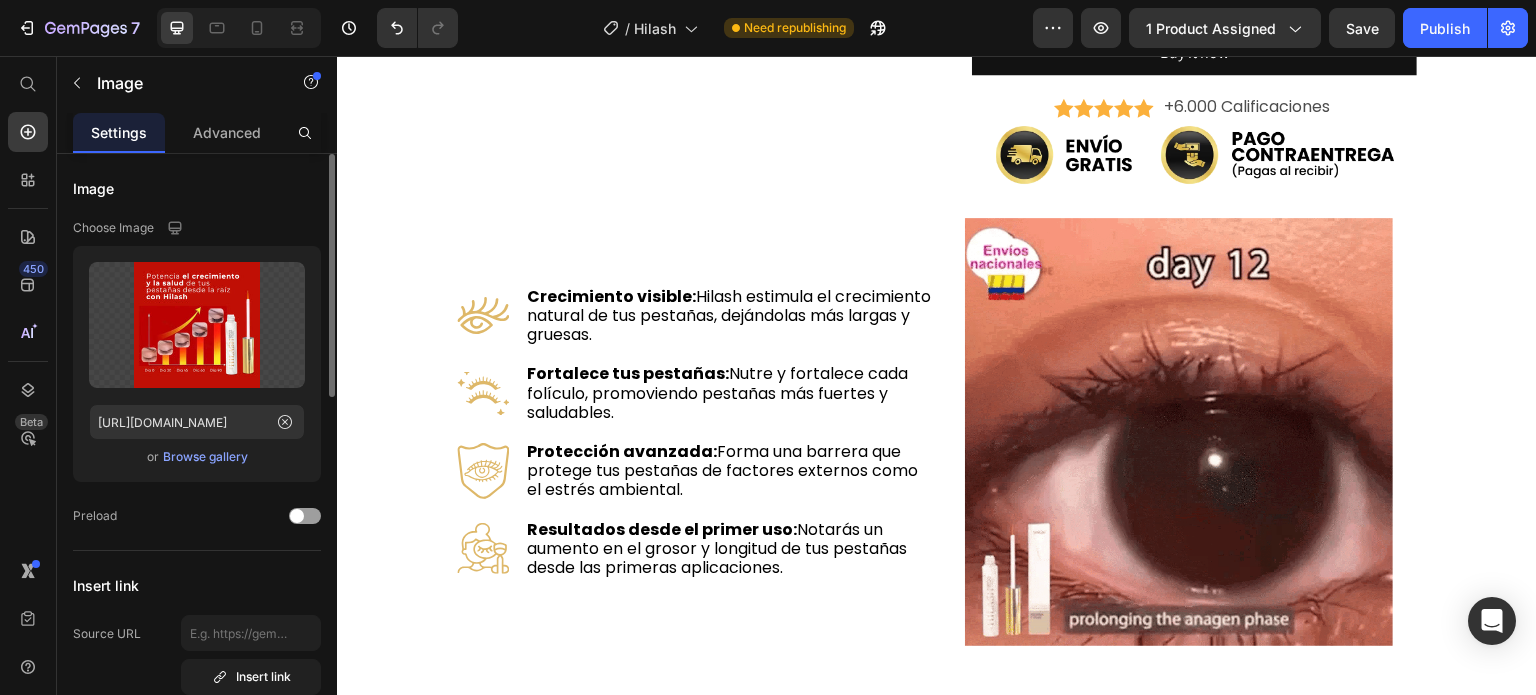 click on "Browse gallery" at bounding box center (205, 457) 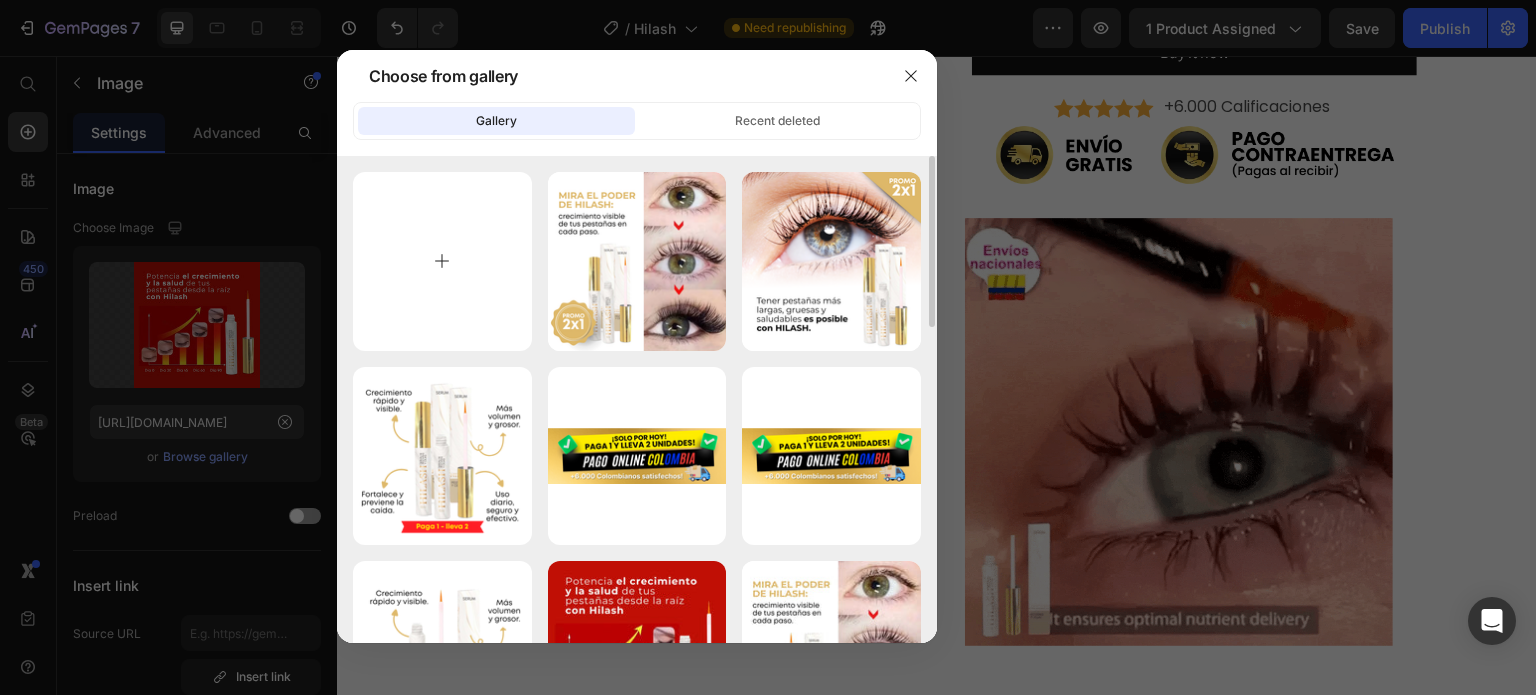 click at bounding box center [442, 261] 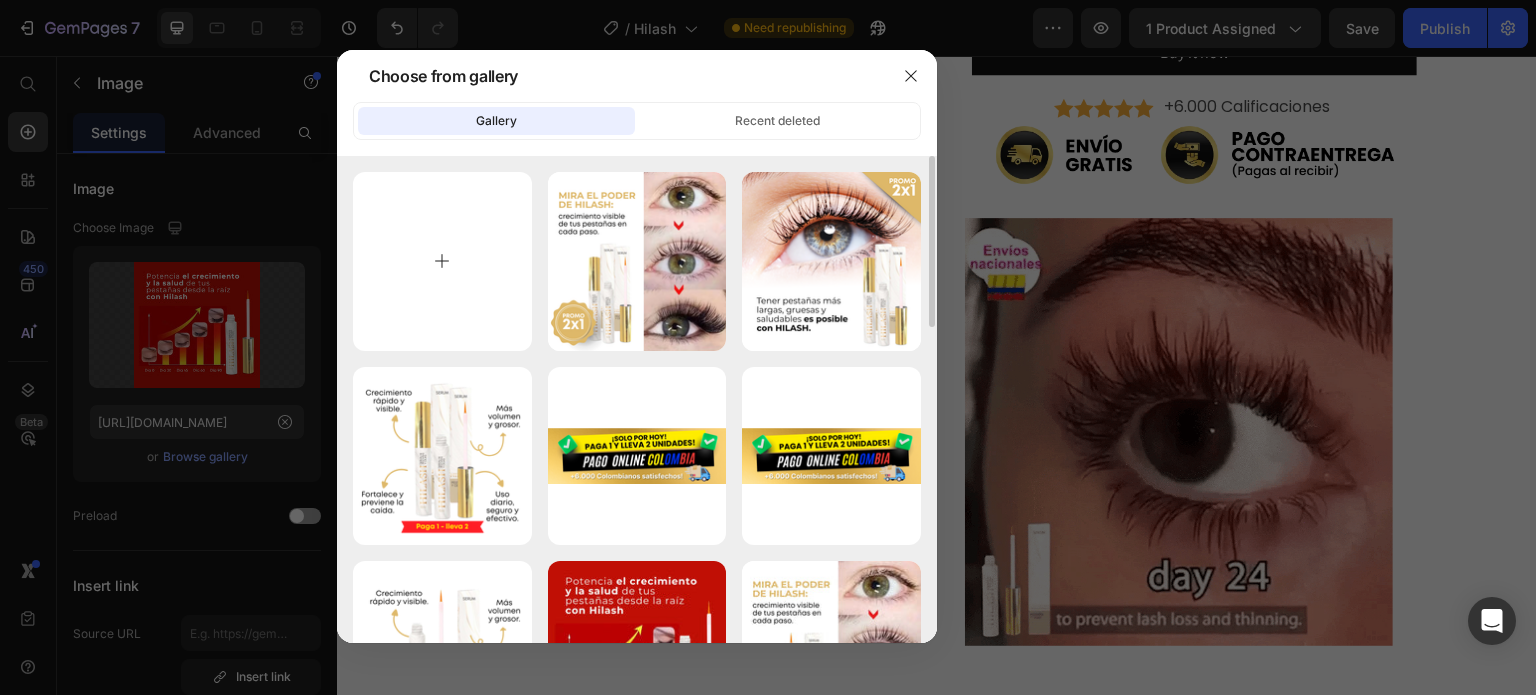 type on "C:\fakepath\Banner-Hilash003.png" 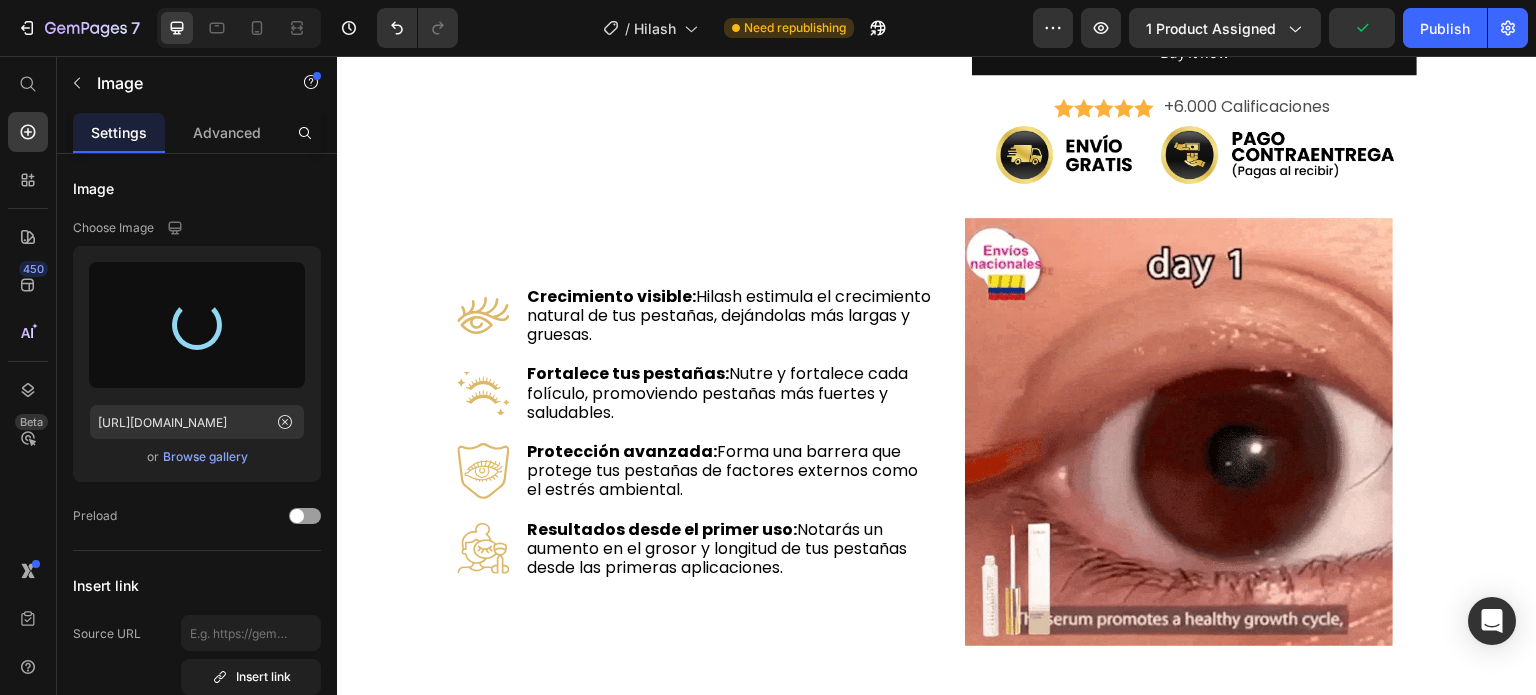 type on "[URL][DOMAIN_NAME]" 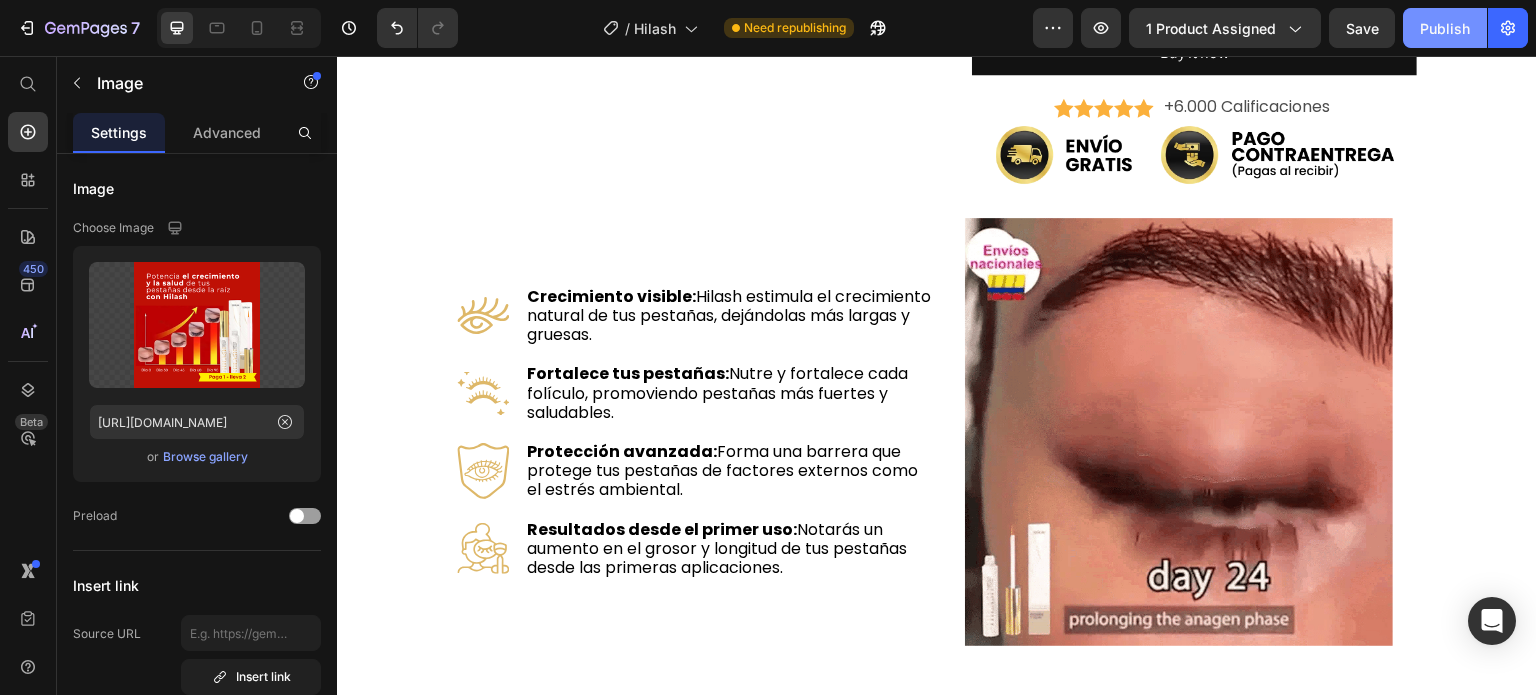 click on "Publish" at bounding box center [1445, 28] 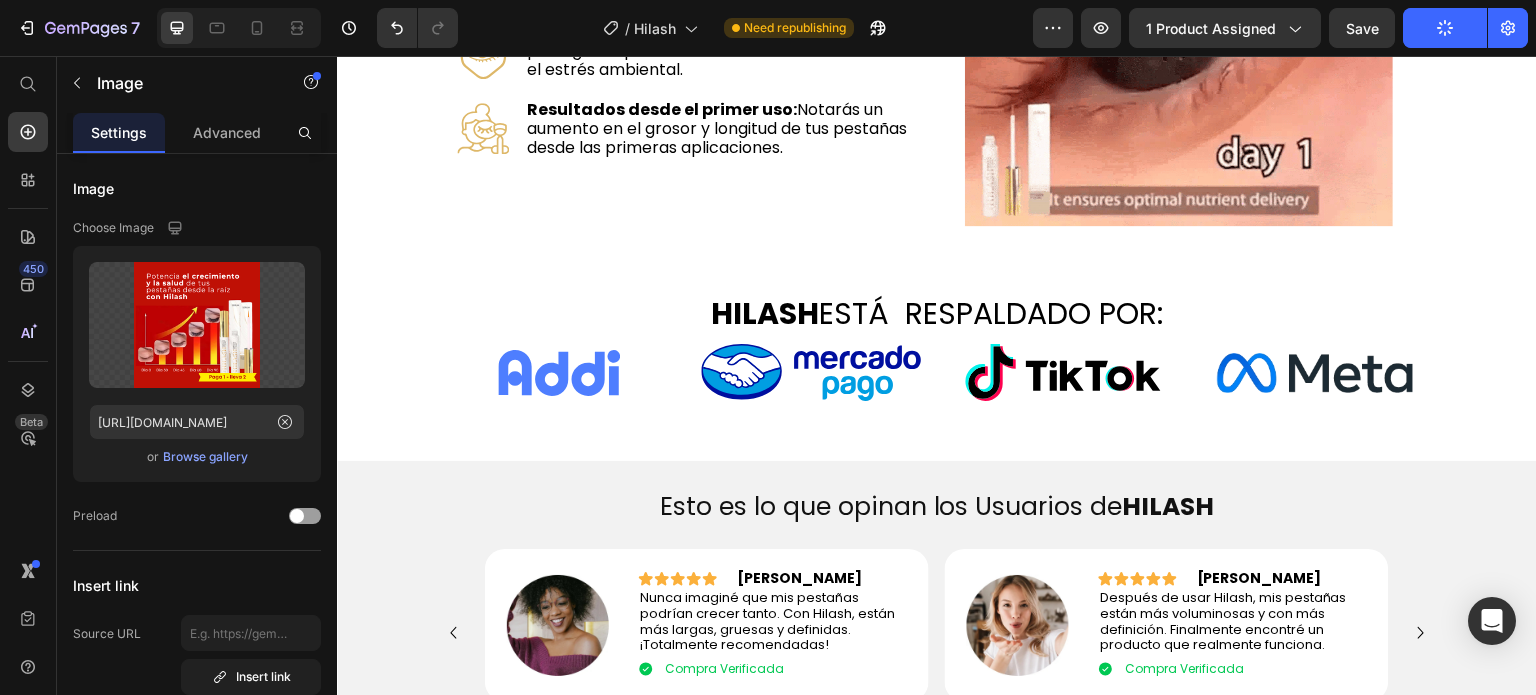 scroll, scrollTop: 700, scrollLeft: 0, axis: vertical 